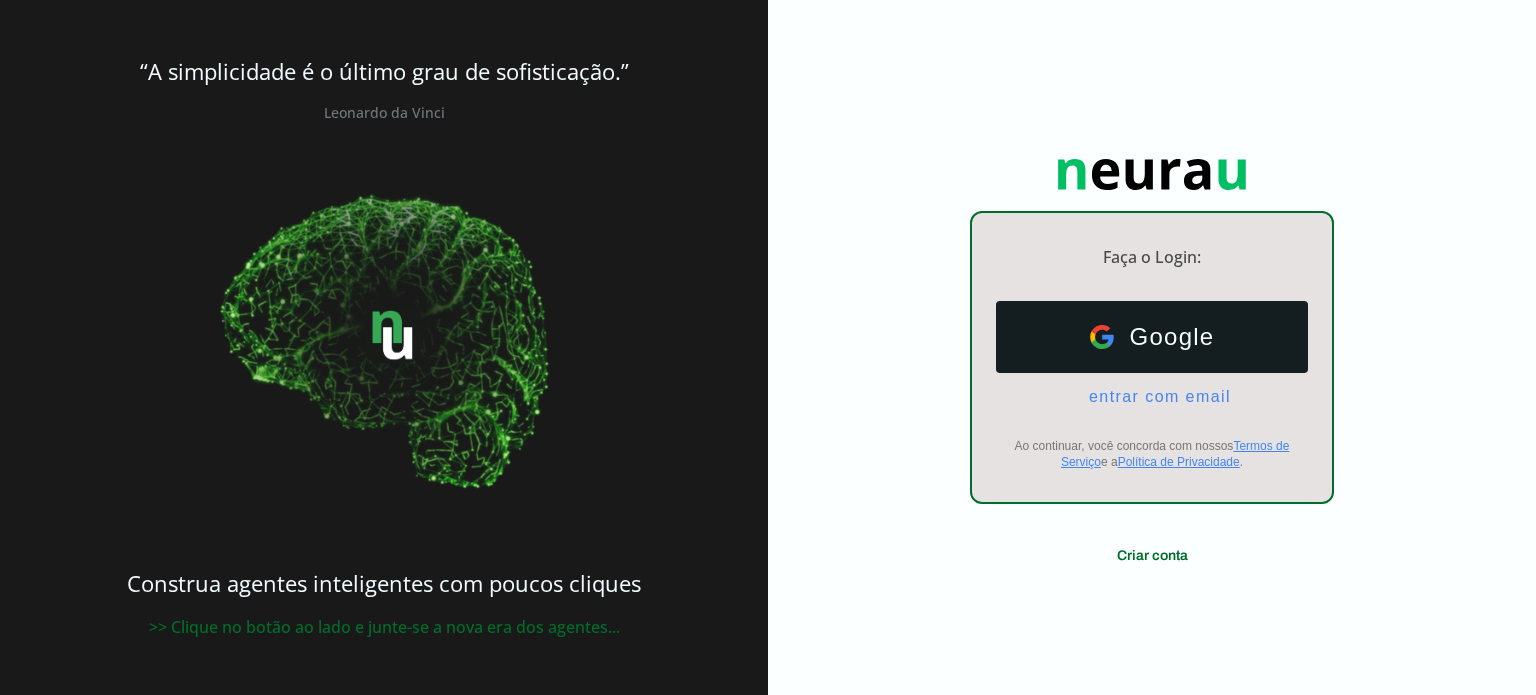 scroll, scrollTop: 0, scrollLeft: 0, axis: both 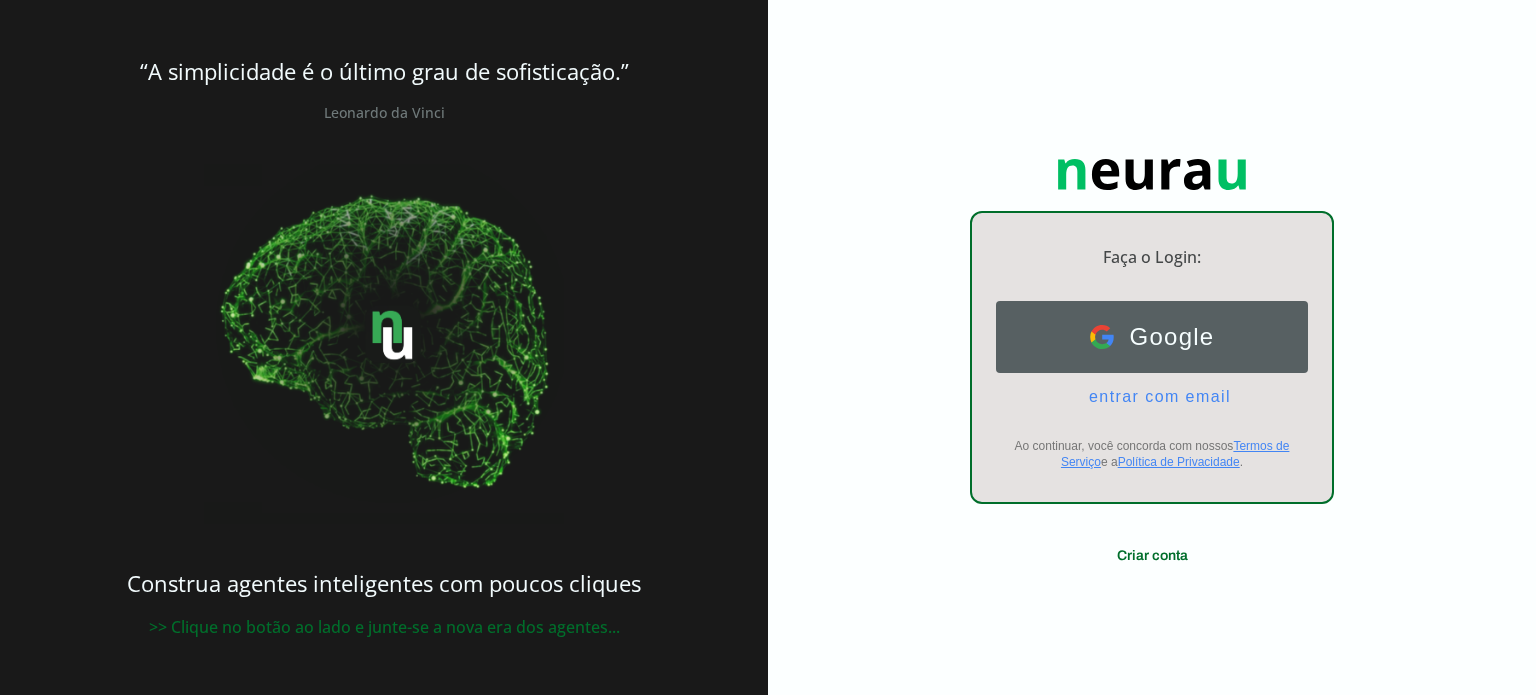 click on "Google Google" at bounding box center (1152, 337) 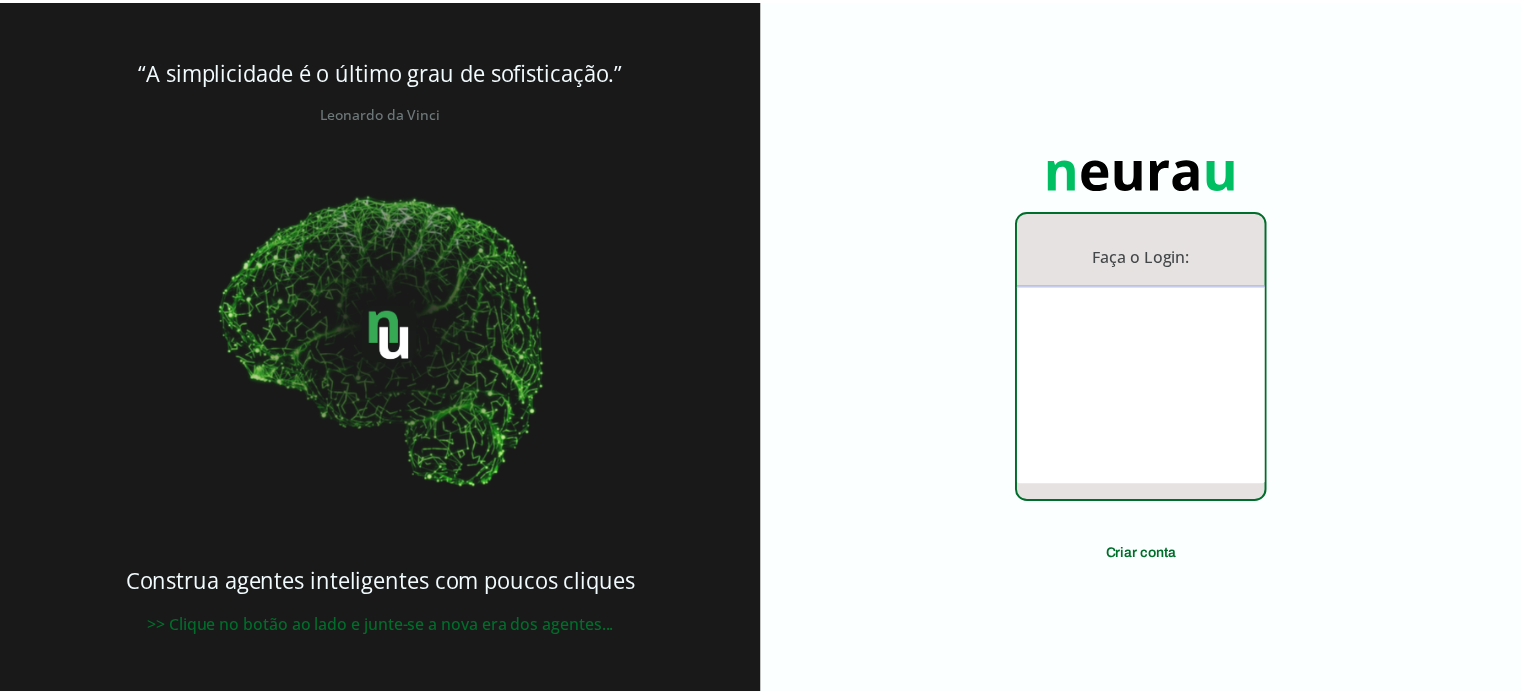 scroll, scrollTop: 0, scrollLeft: 0, axis: both 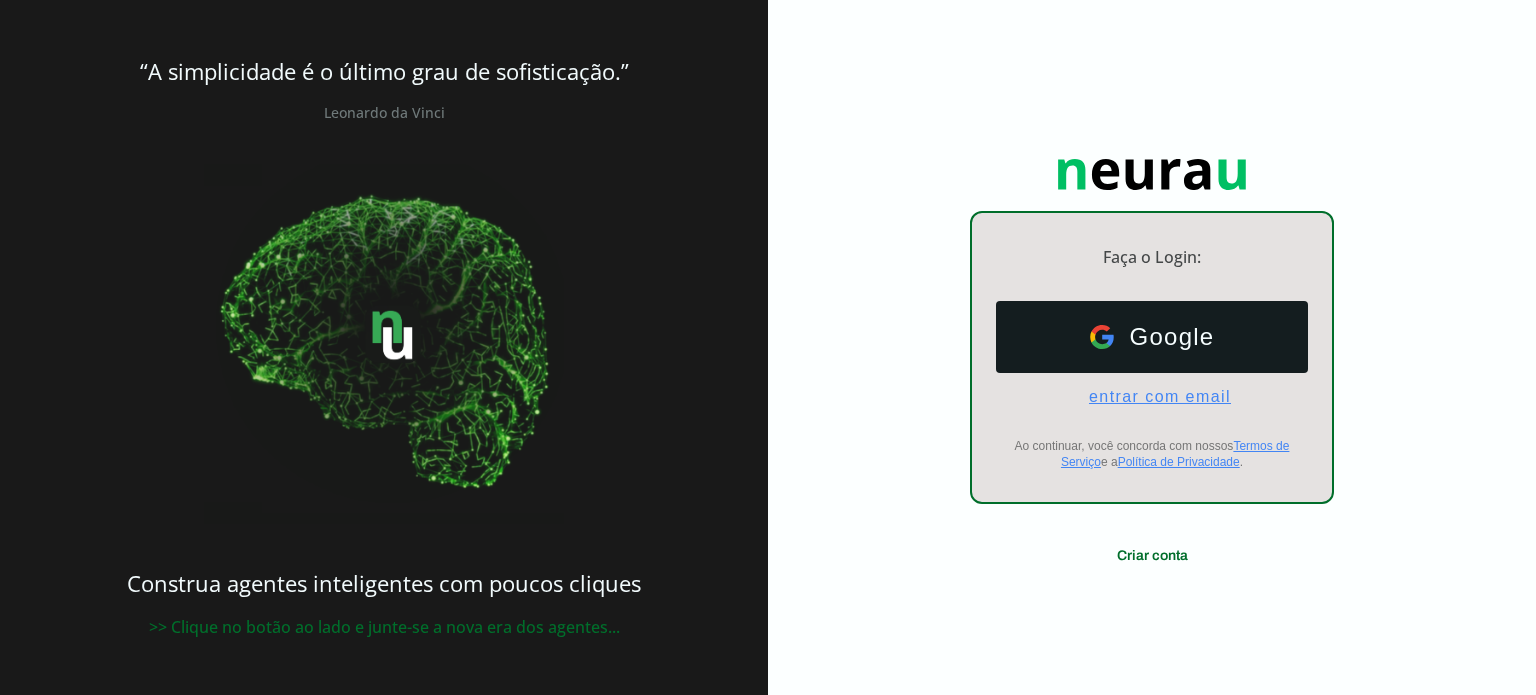 click on "entrar com email" at bounding box center (1152, 397) 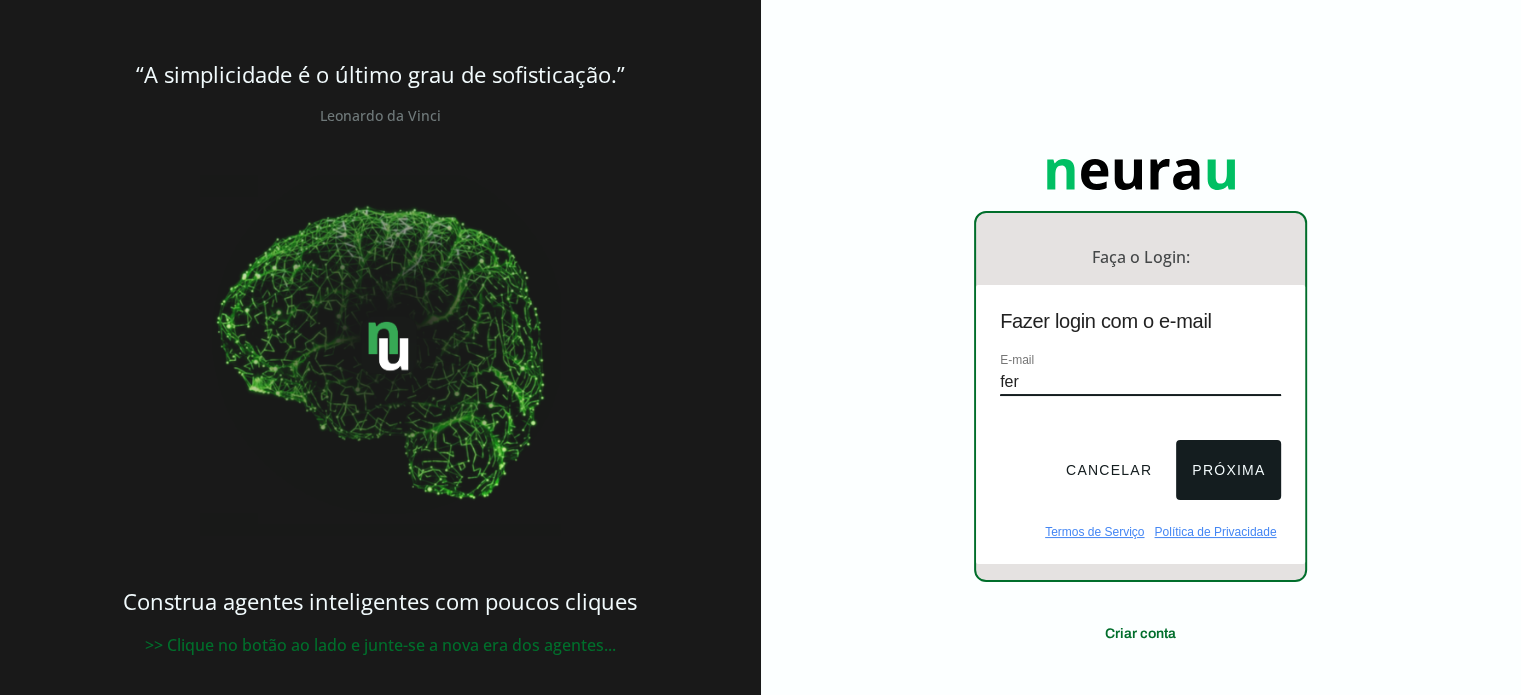 type on "Fer.design87@gmail.com" 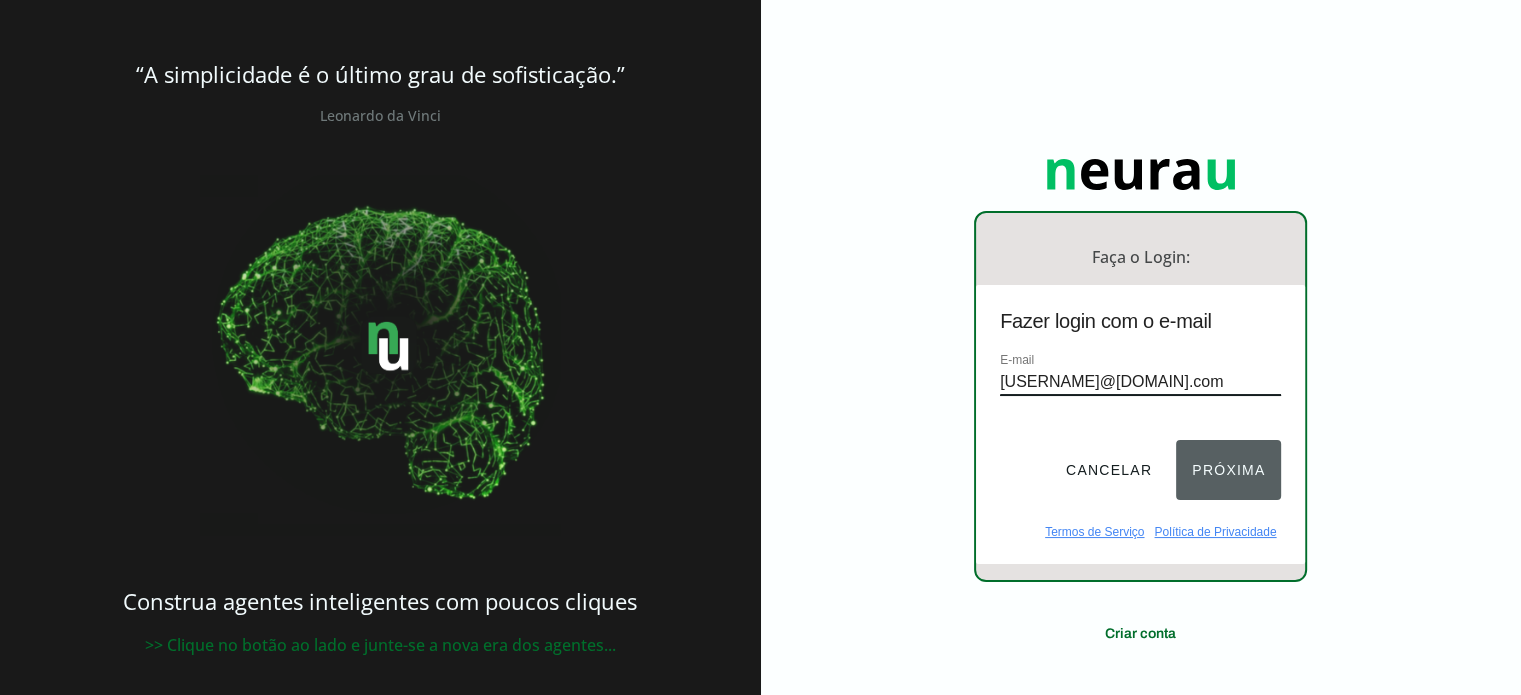click on "Próxima" at bounding box center (1228, 470) 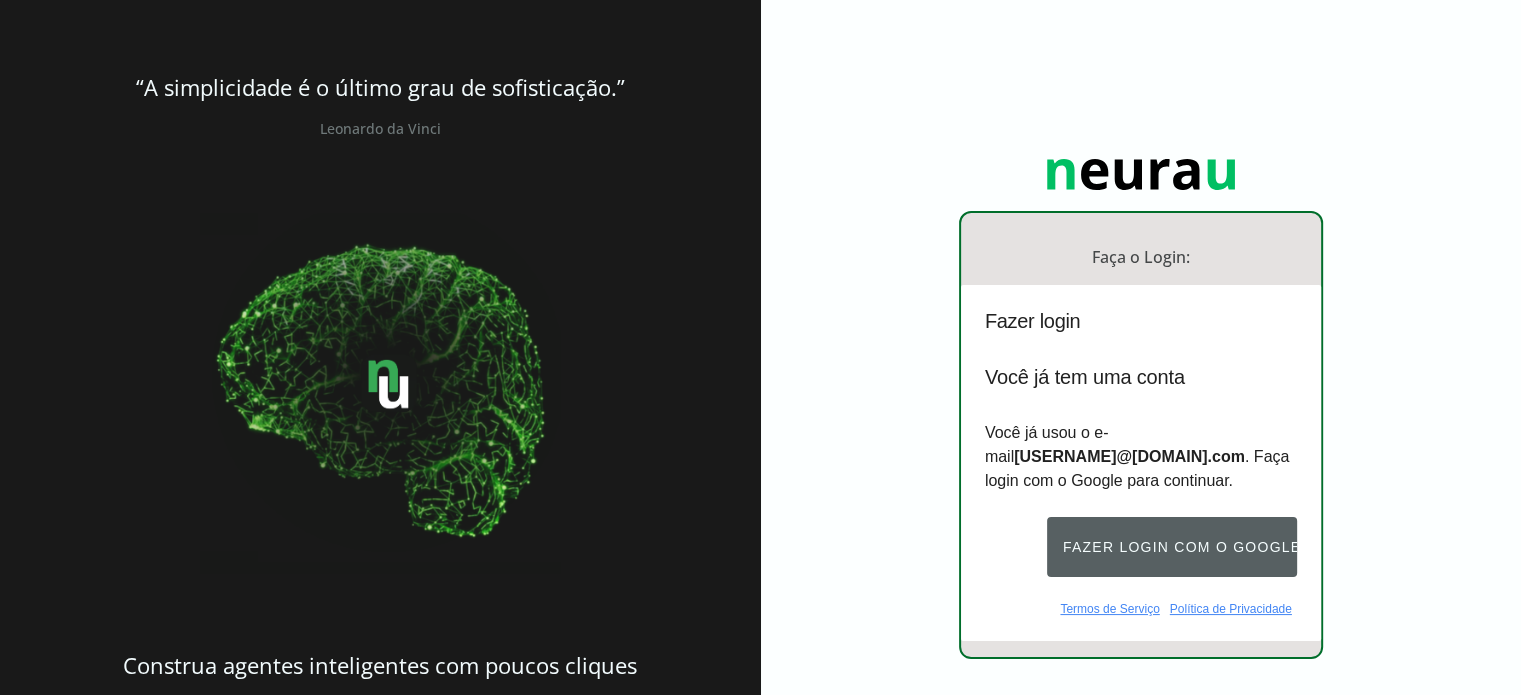 click on "Fazer login com o Google" at bounding box center [1172, 547] 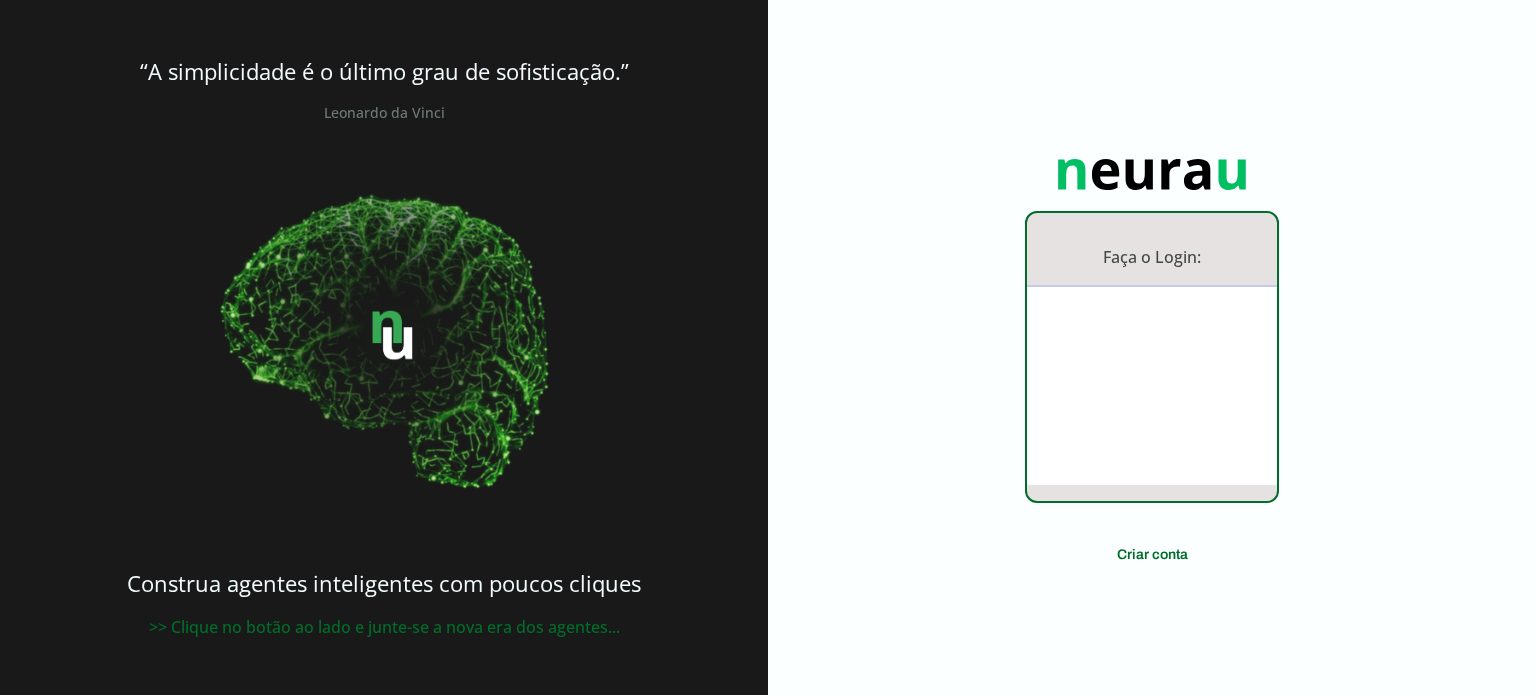 scroll, scrollTop: 0, scrollLeft: 0, axis: both 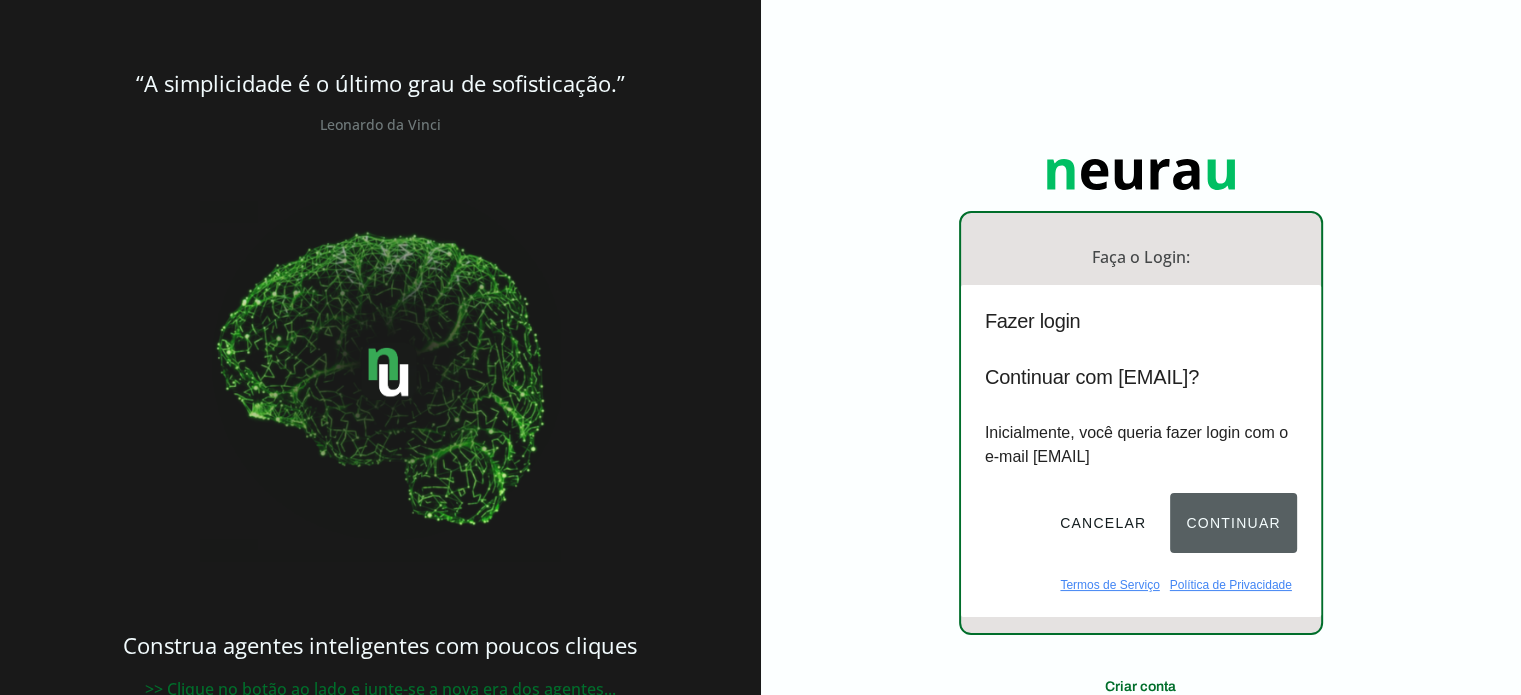 click on "Continuar" at bounding box center [1233, 523] 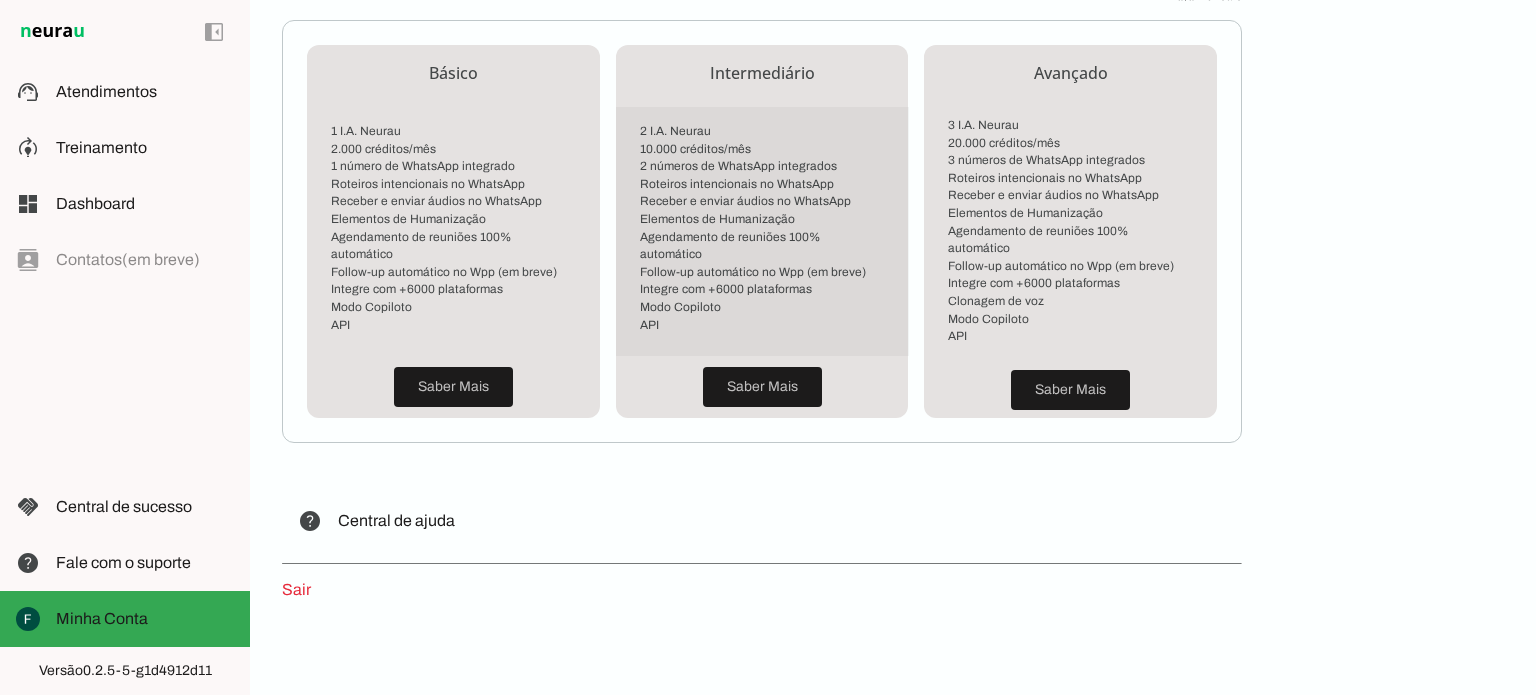 scroll, scrollTop: 0, scrollLeft: 0, axis: both 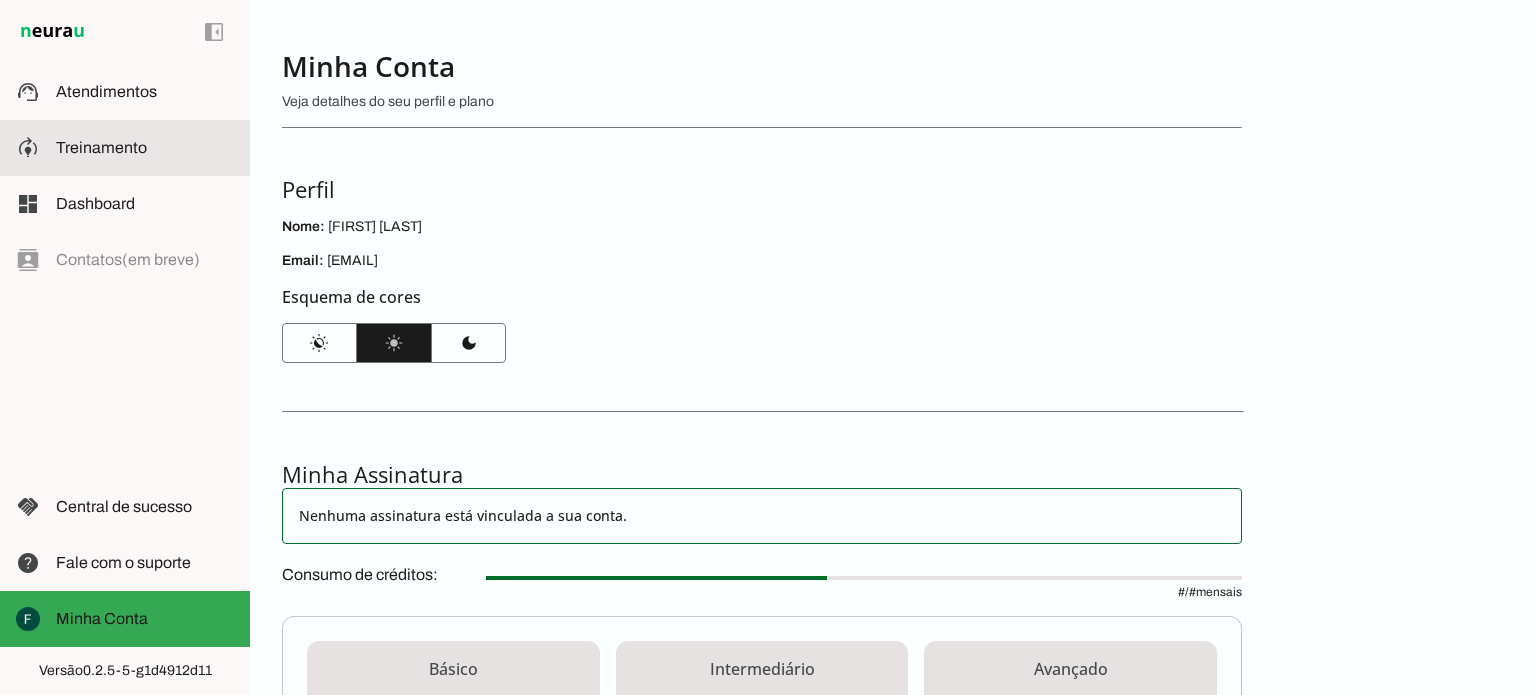 click at bounding box center (145, 148) 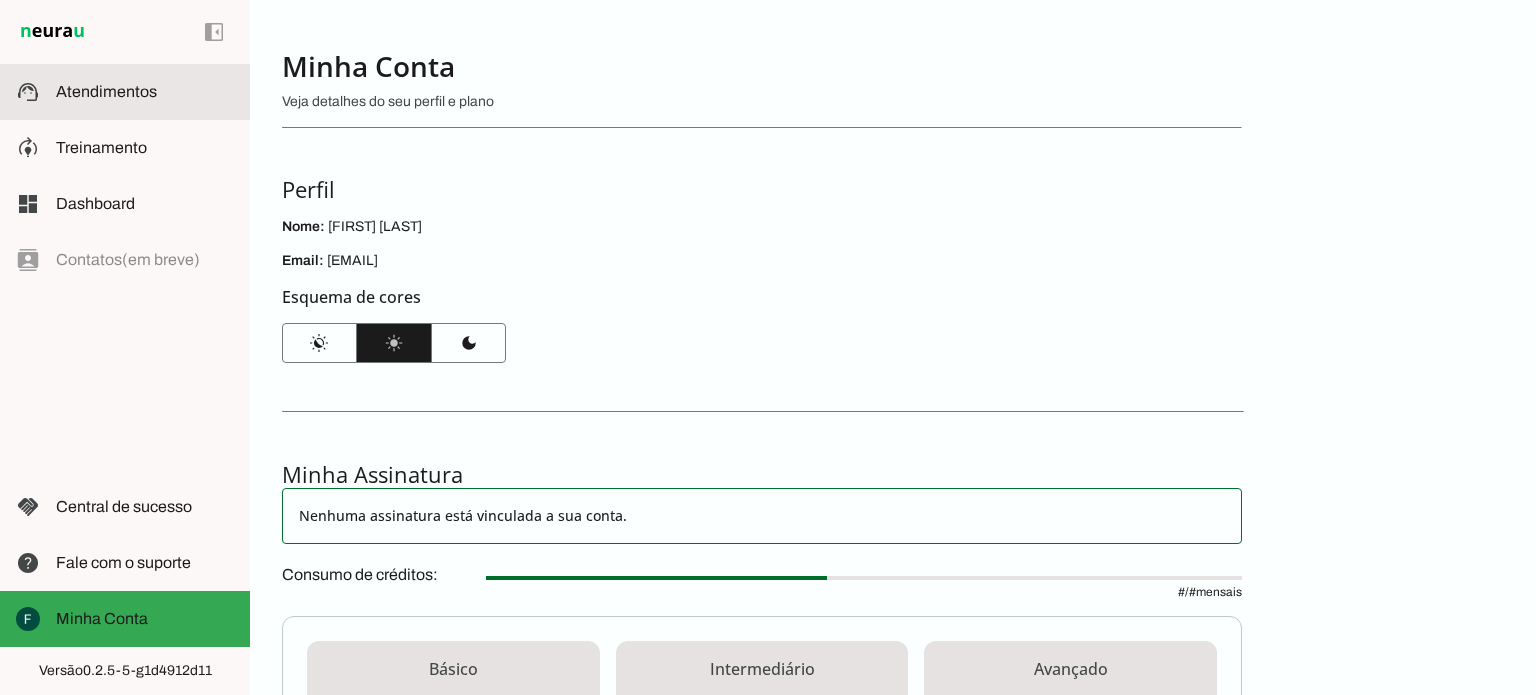 click on "Atendimentos" 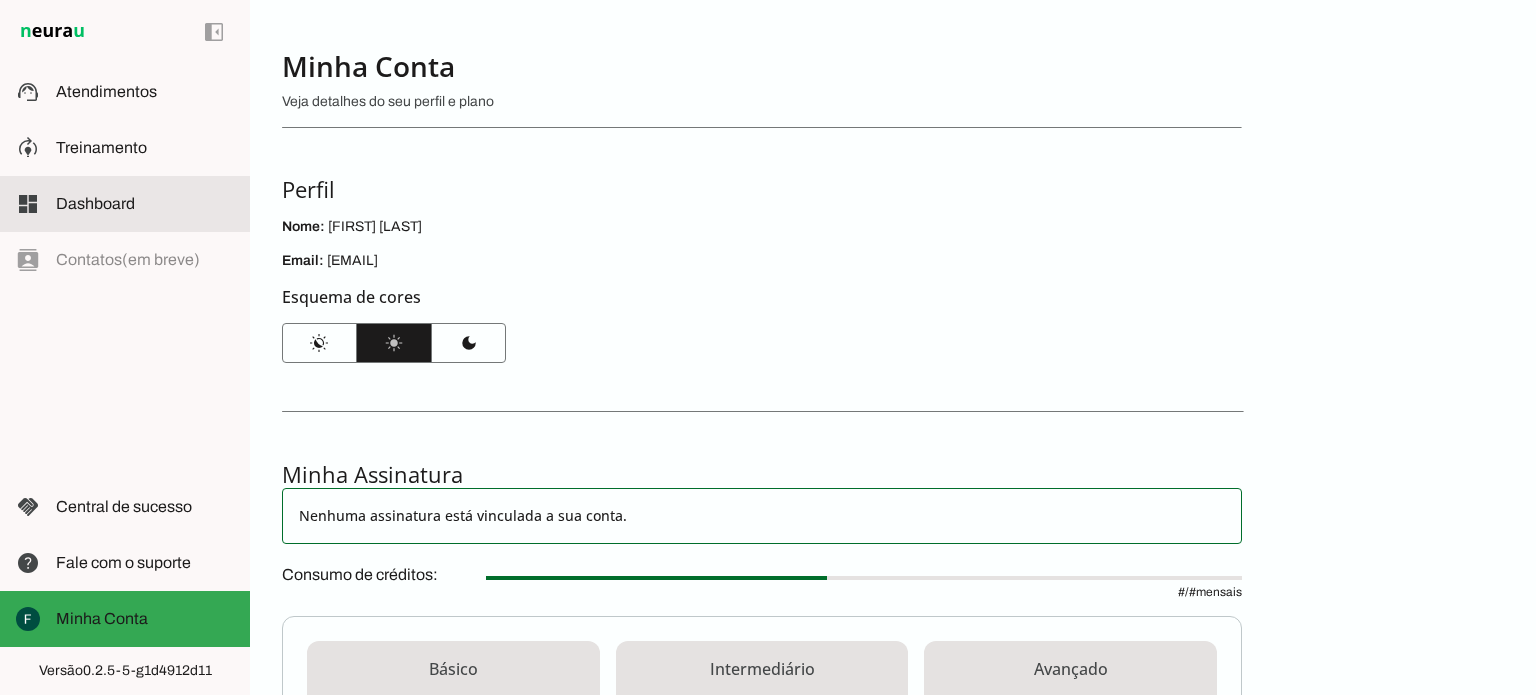 click on "Dashboard" 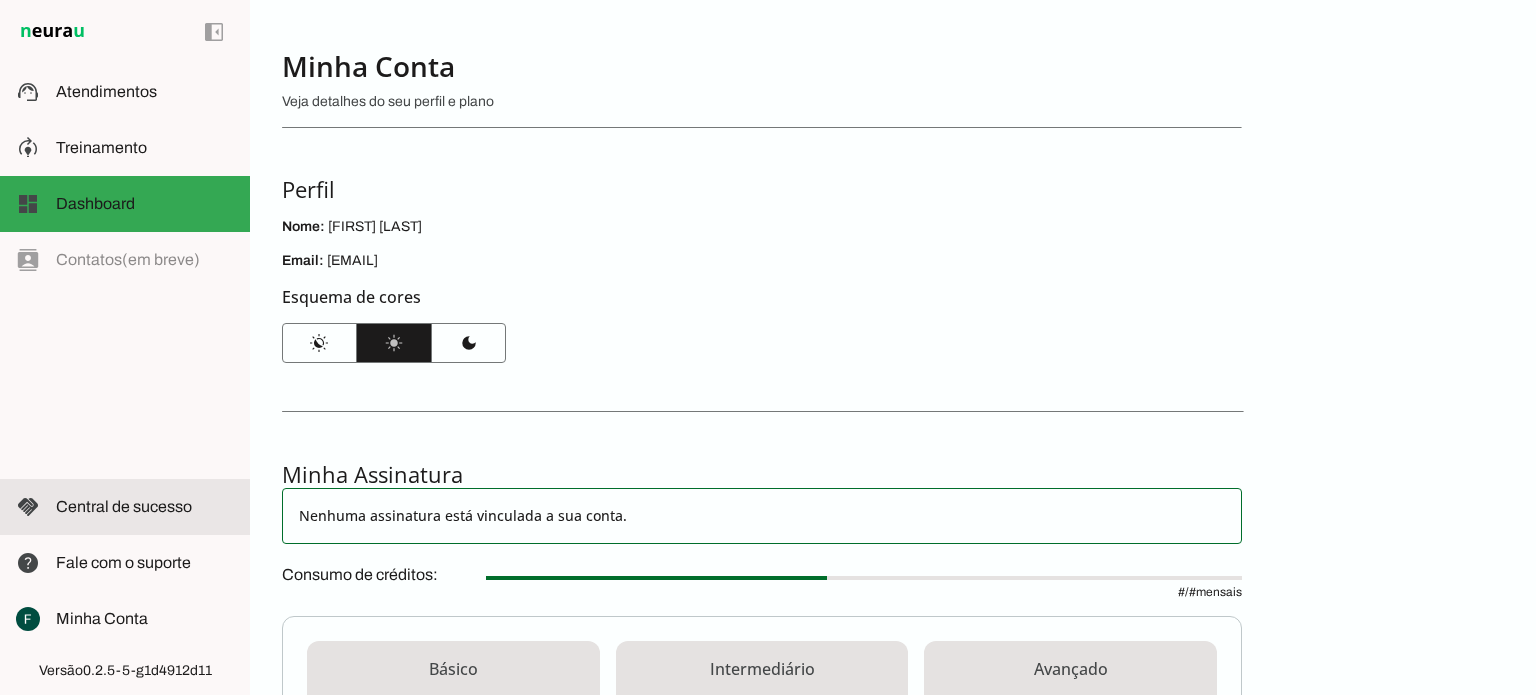 click on "Central de sucesso" 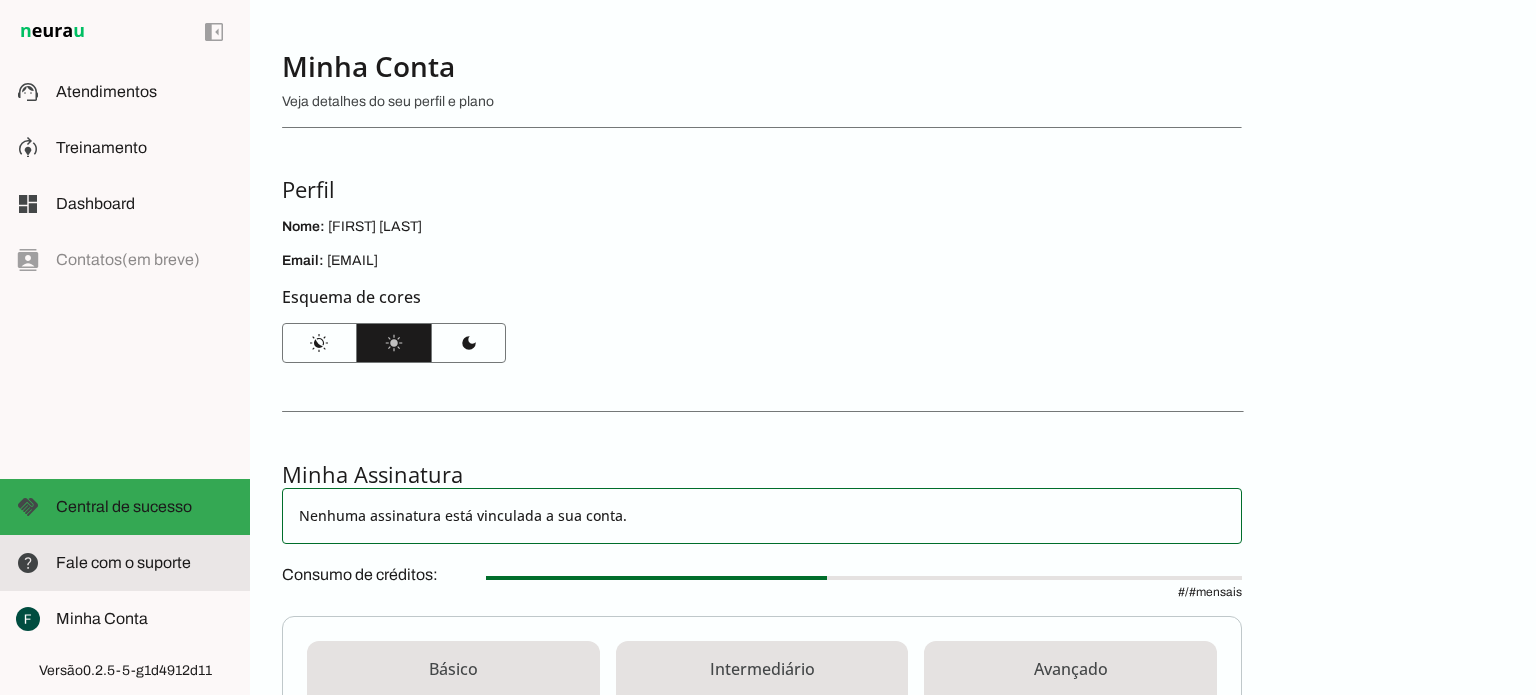 click on "Fale com o suporte" 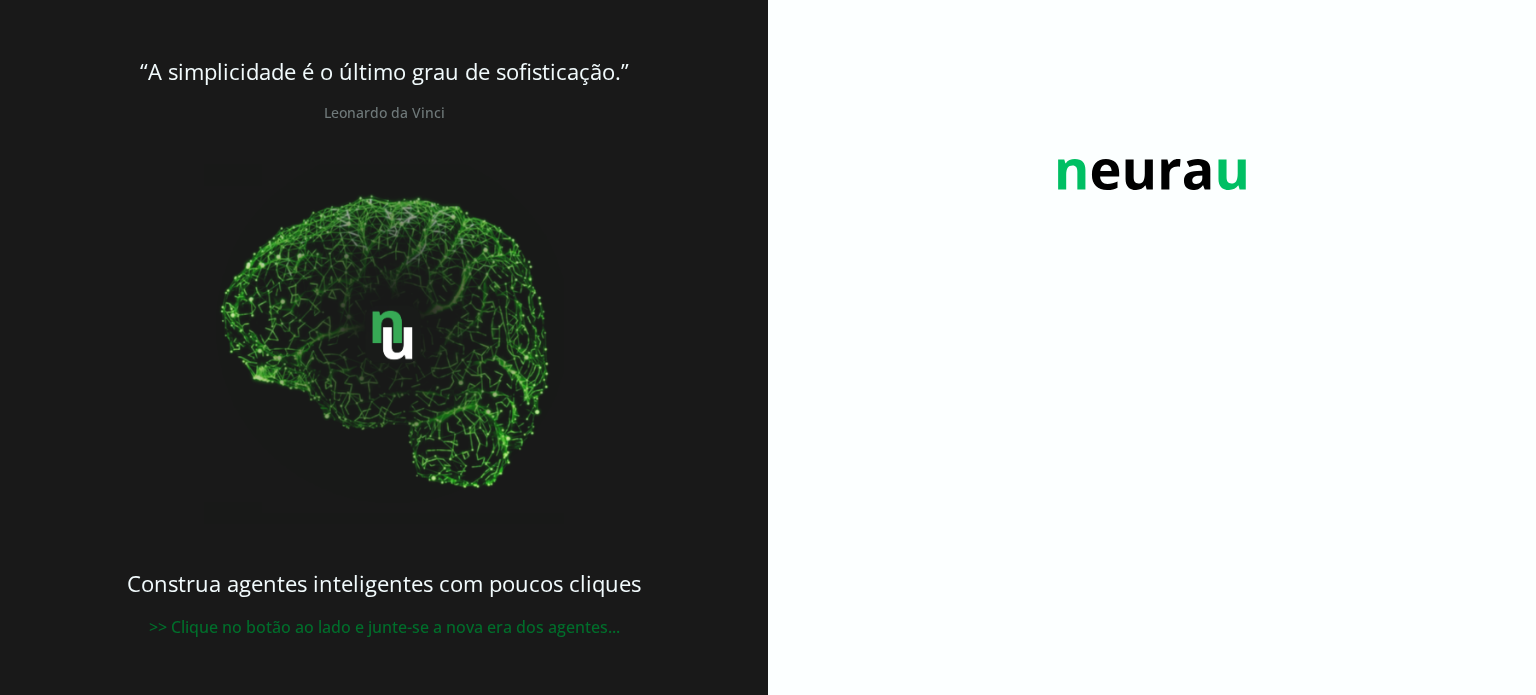 scroll, scrollTop: 0, scrollLeft: 0, axis: both 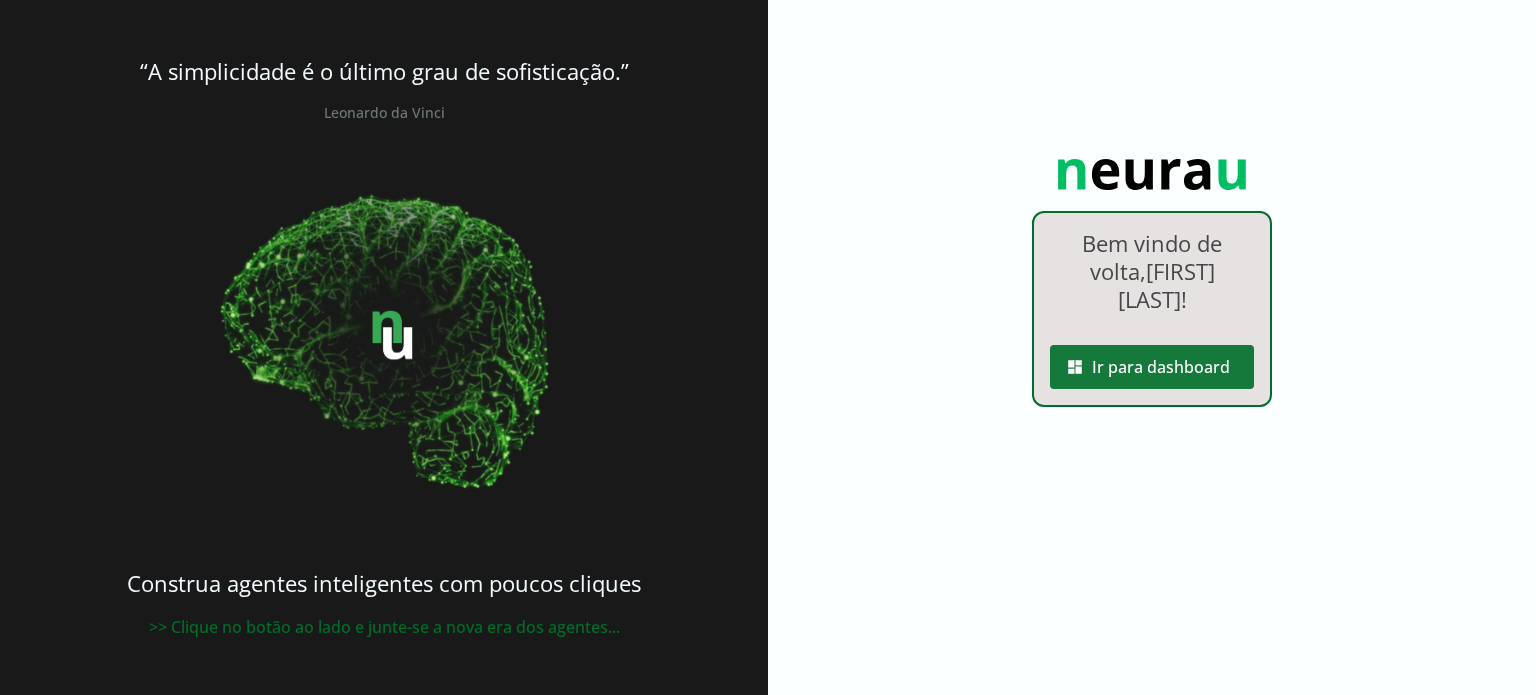click at bounding box center (1152, 367) 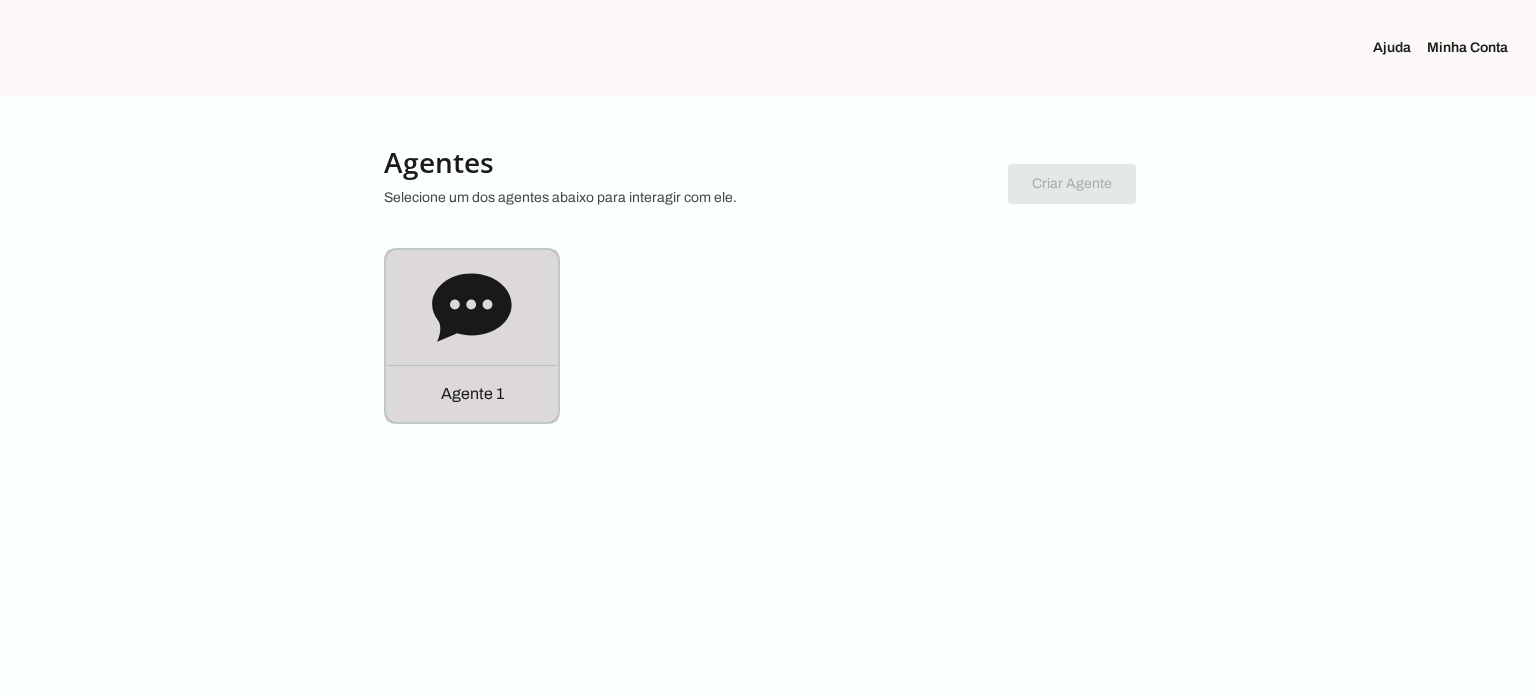 click 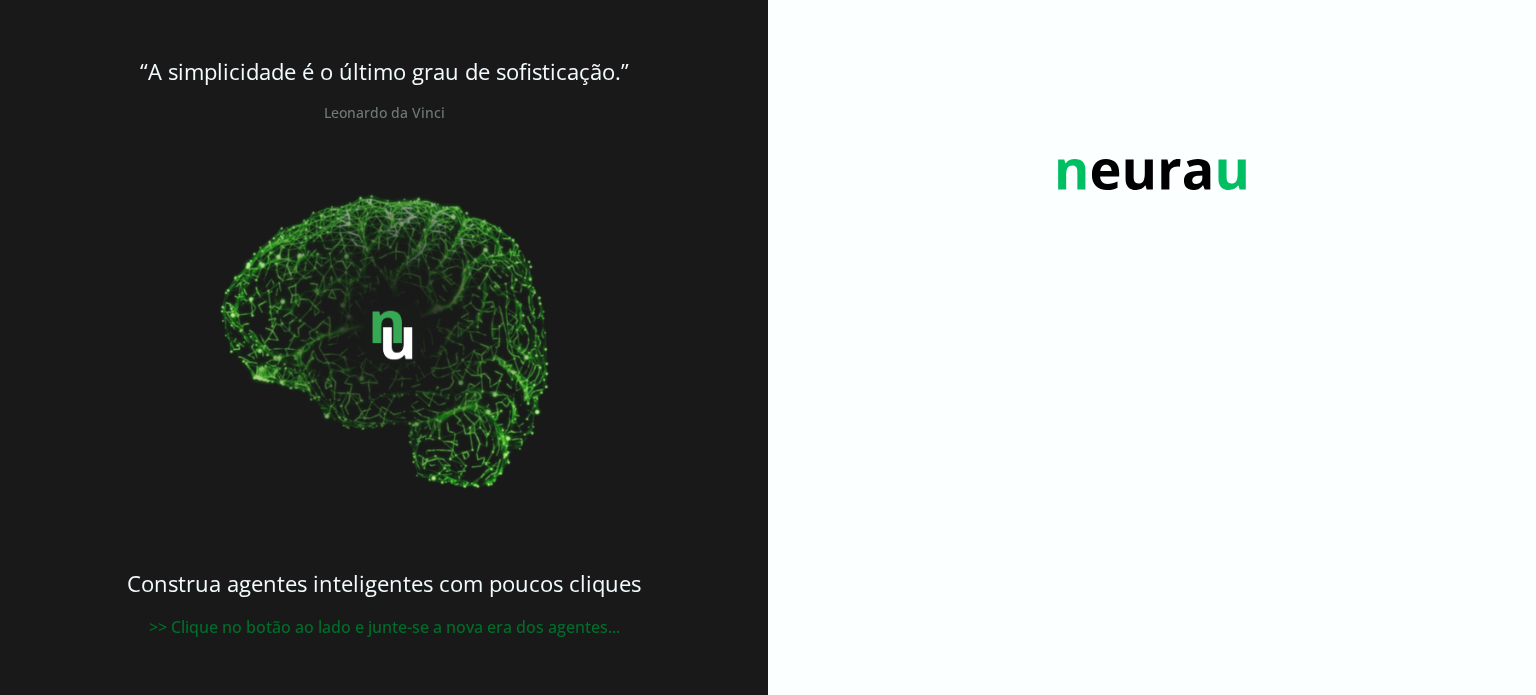 scroll, scrollTop: 0, scrollLeft: 0, axis: both 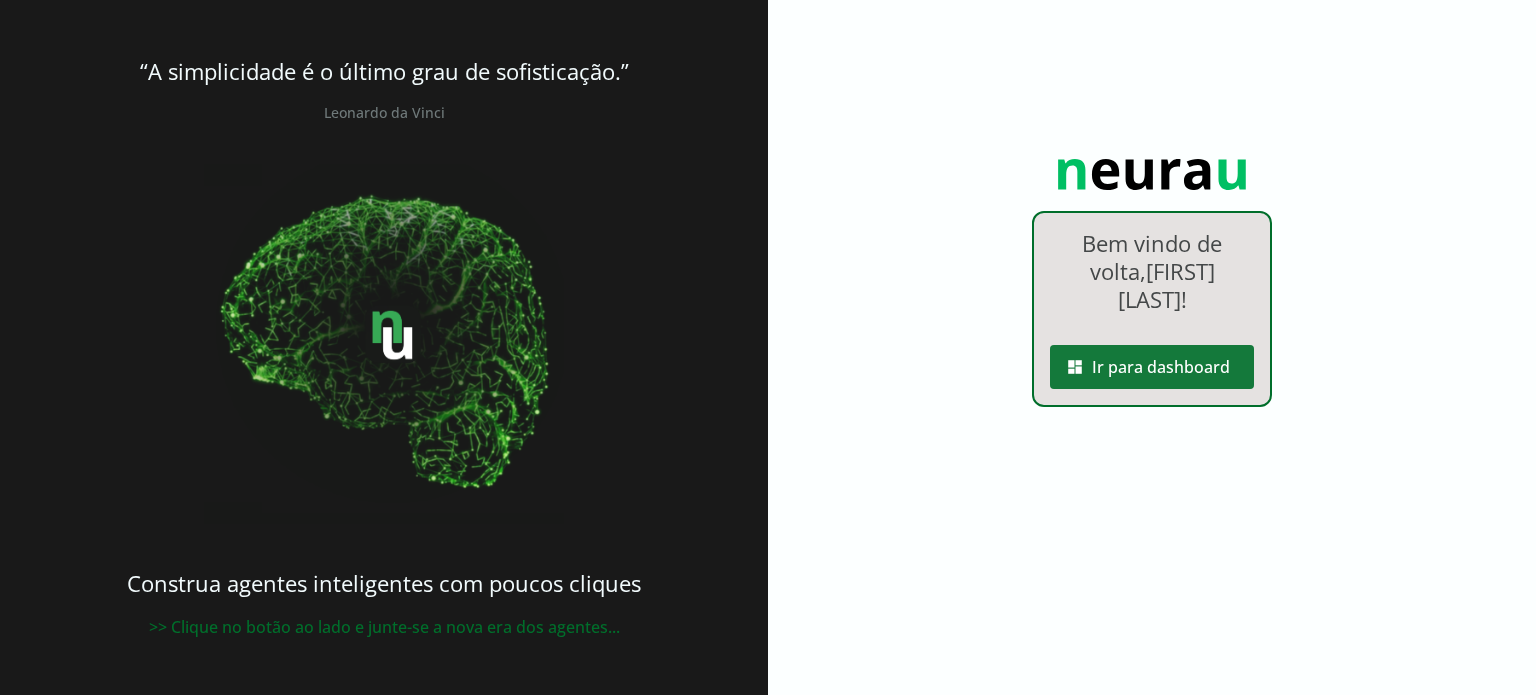 click at bounding box center [1152, 367] 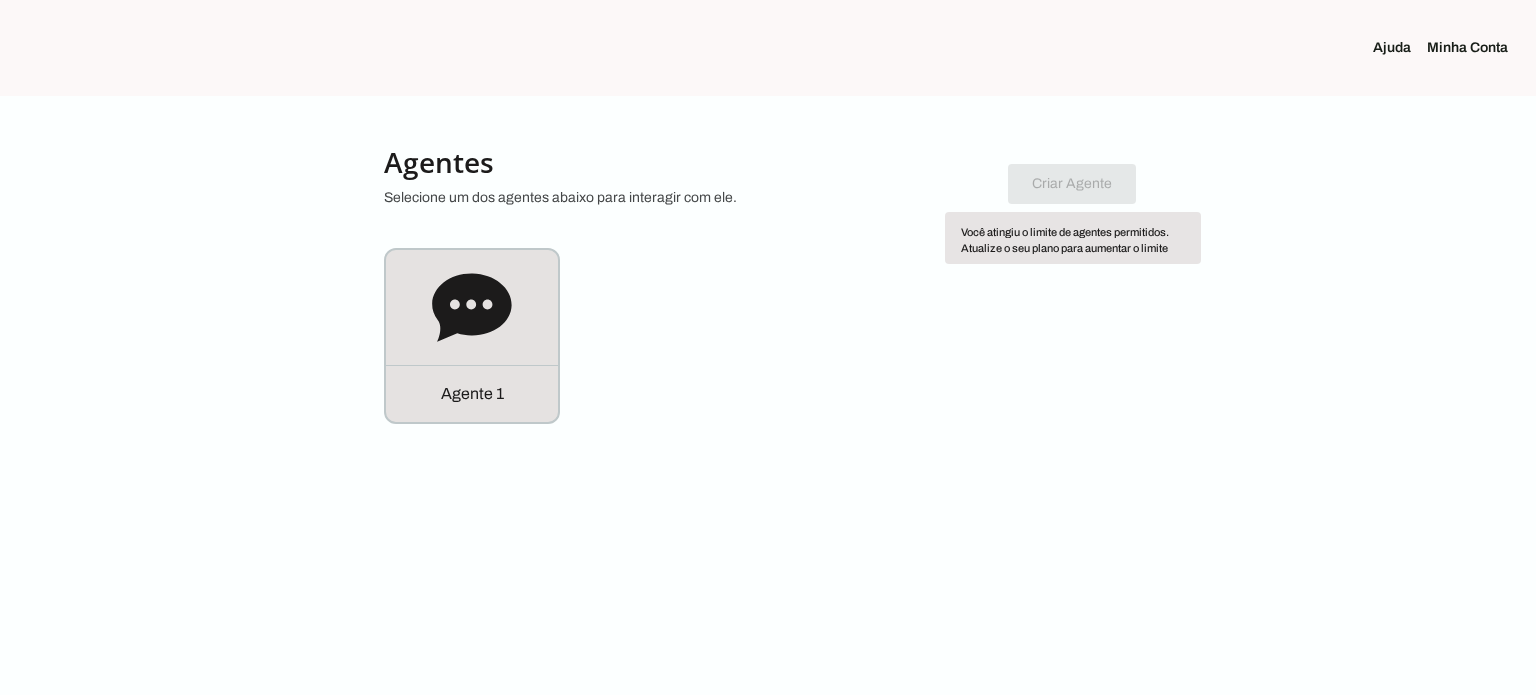 click on "Criar Agente
Você atingiu o limite de agentes permitidos. Atualize o seu
plano para aumentar o limite" 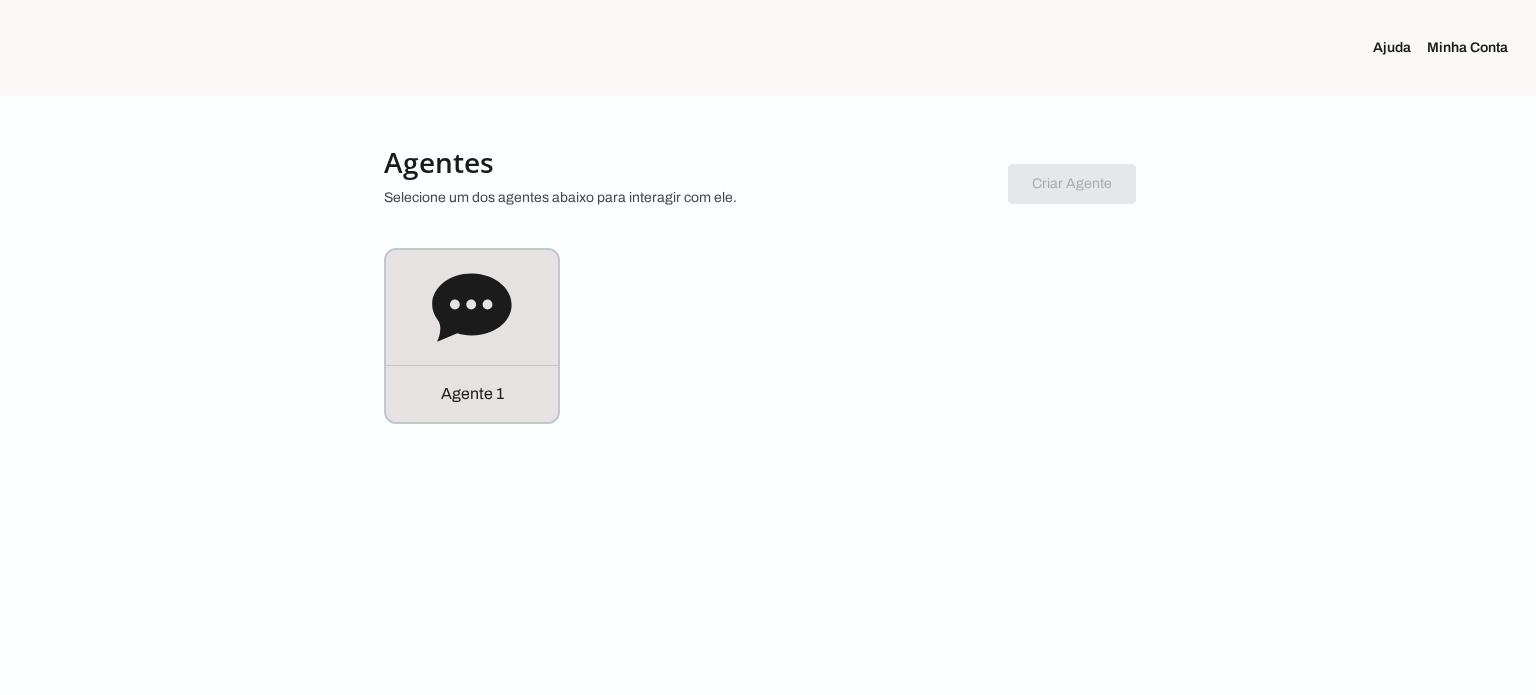 click on "Minha Conta" 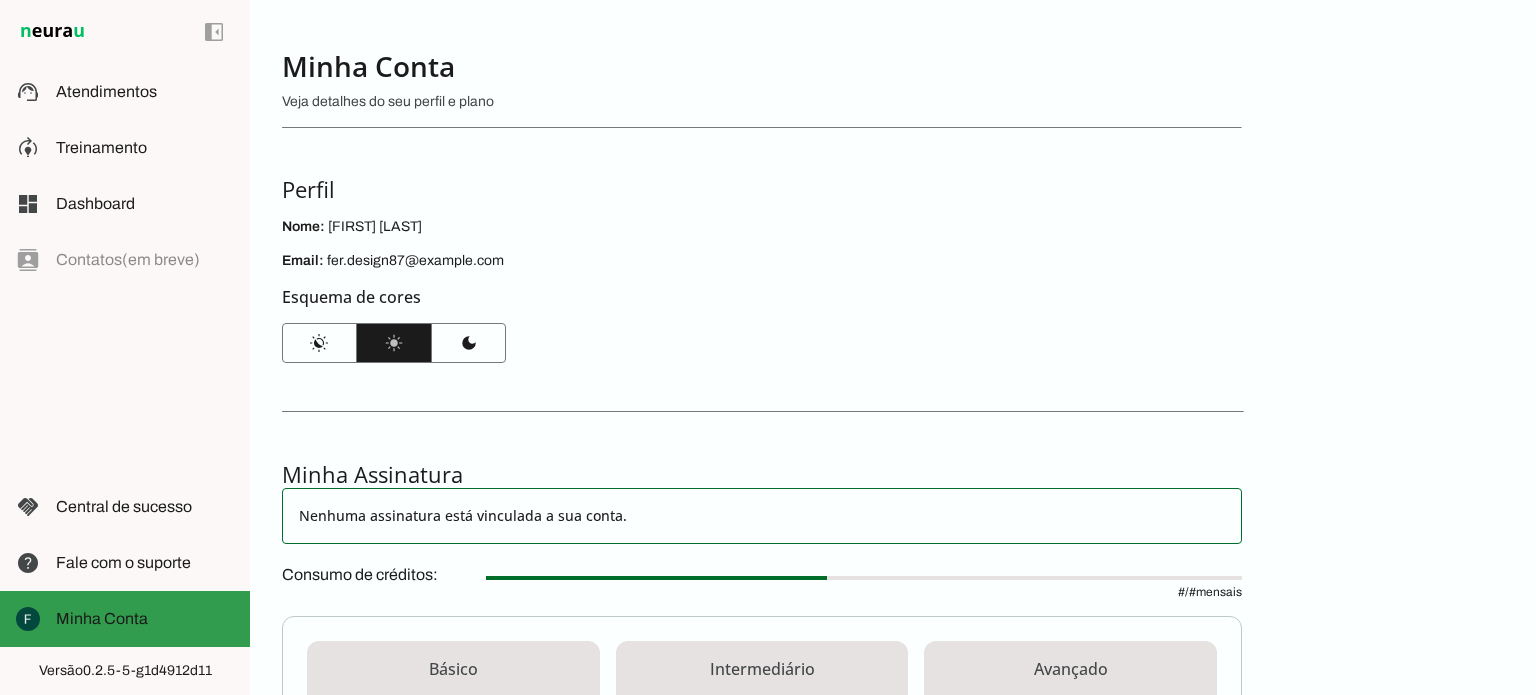 click on "Minha Conta" 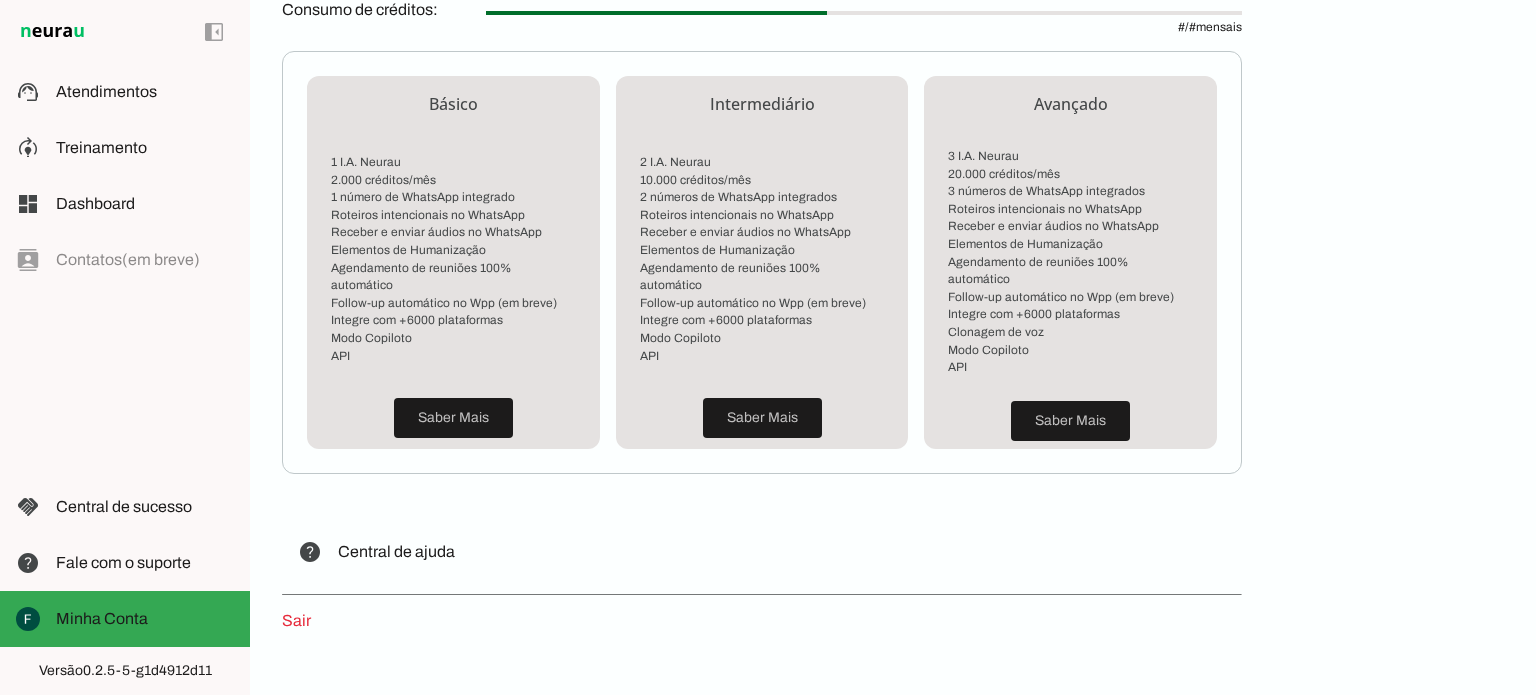 scroll, scrollTop: 596, scrollLeft: 0, axis: vertical 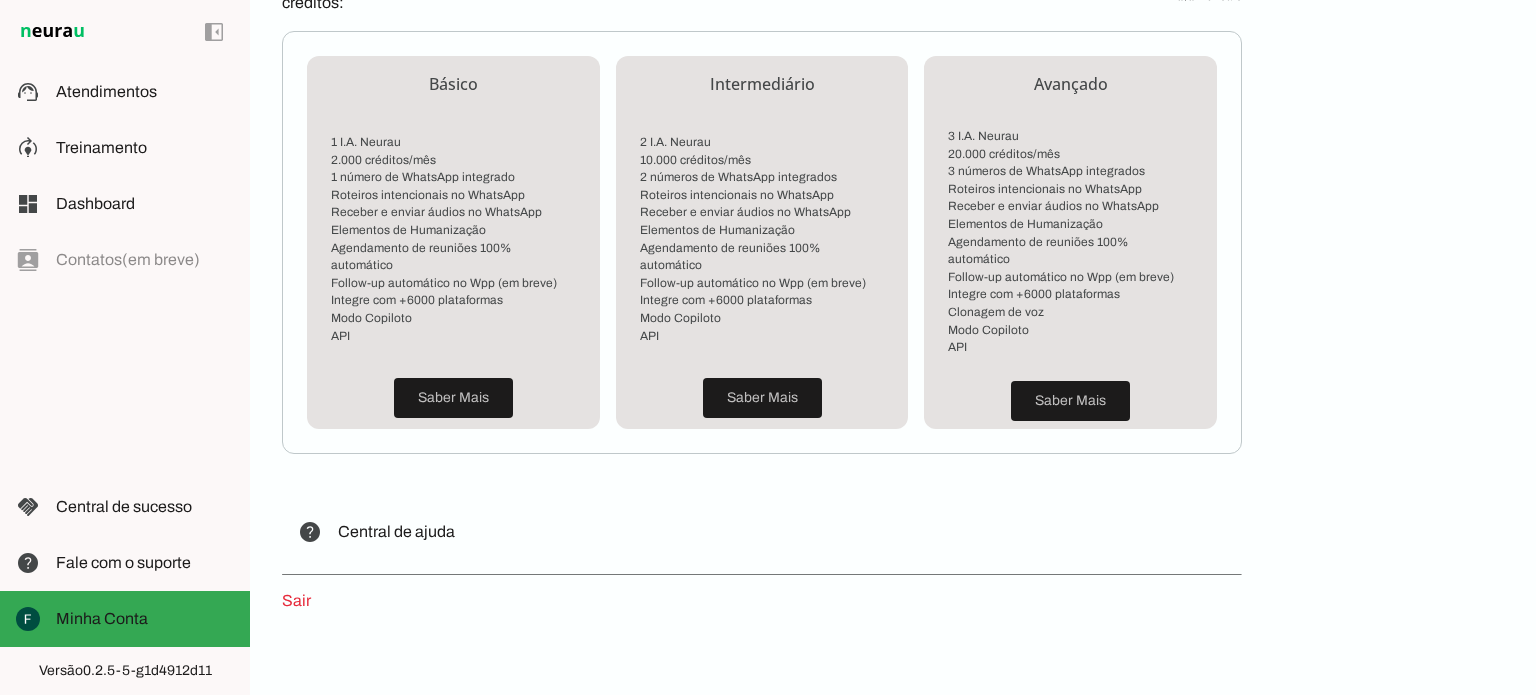 click on "Sair" at bounding box center [296, 600] 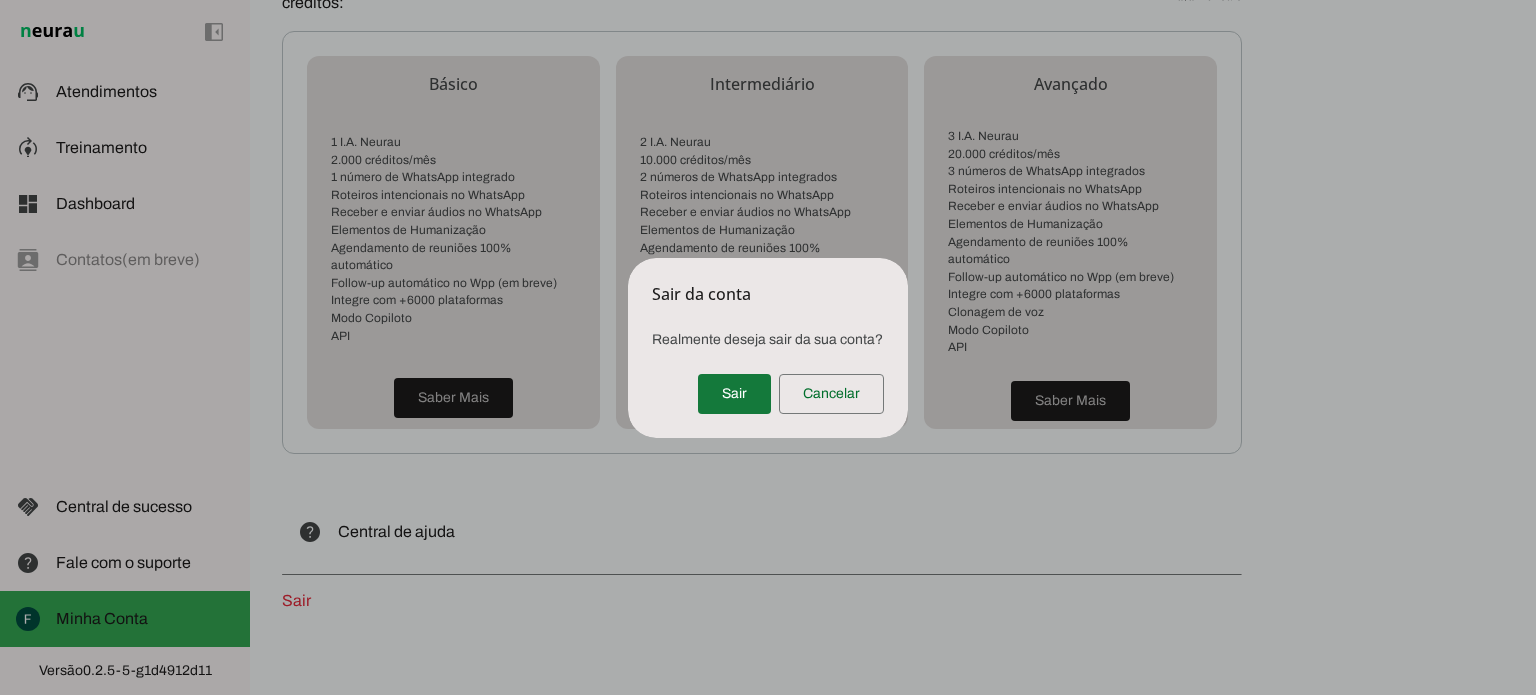 click at bounding box center (734, 394) 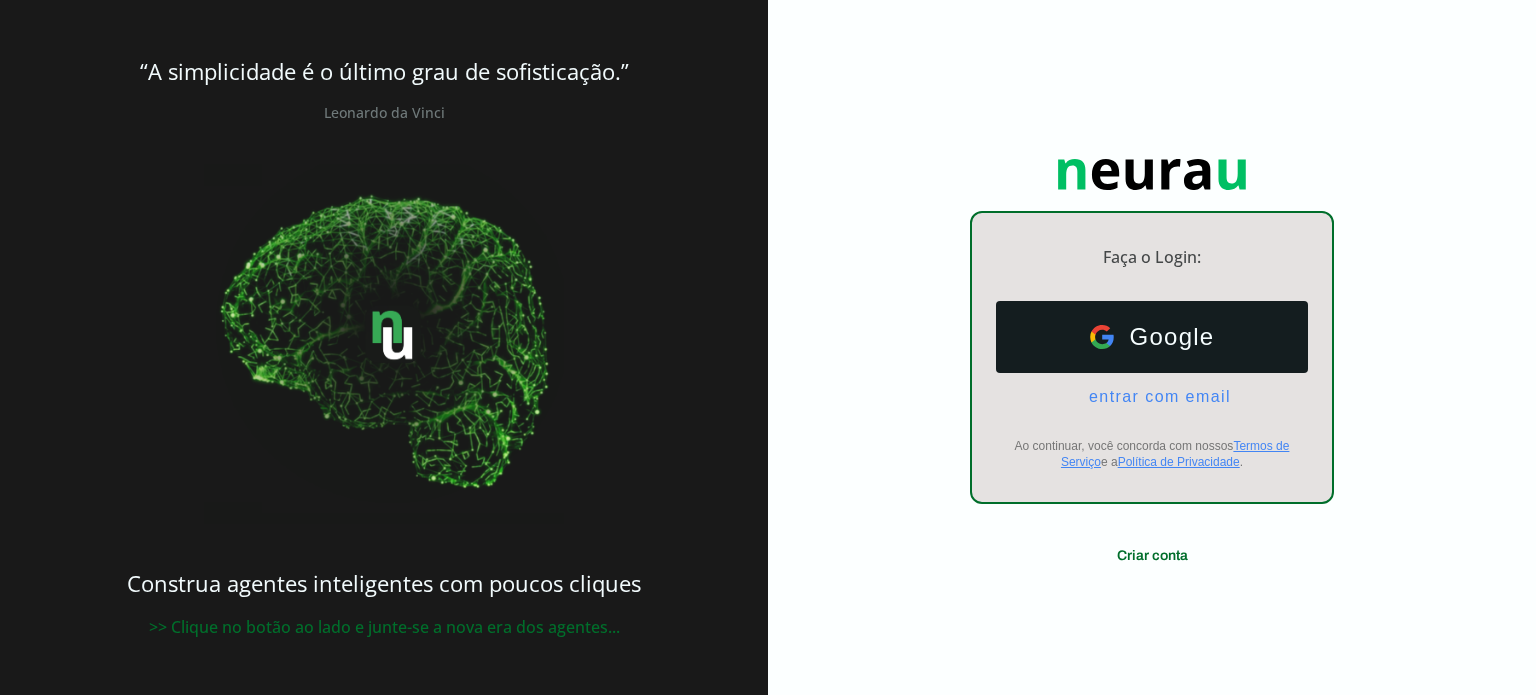 scroll, scrollTop: 0, scrollLeft: 0, axis: both 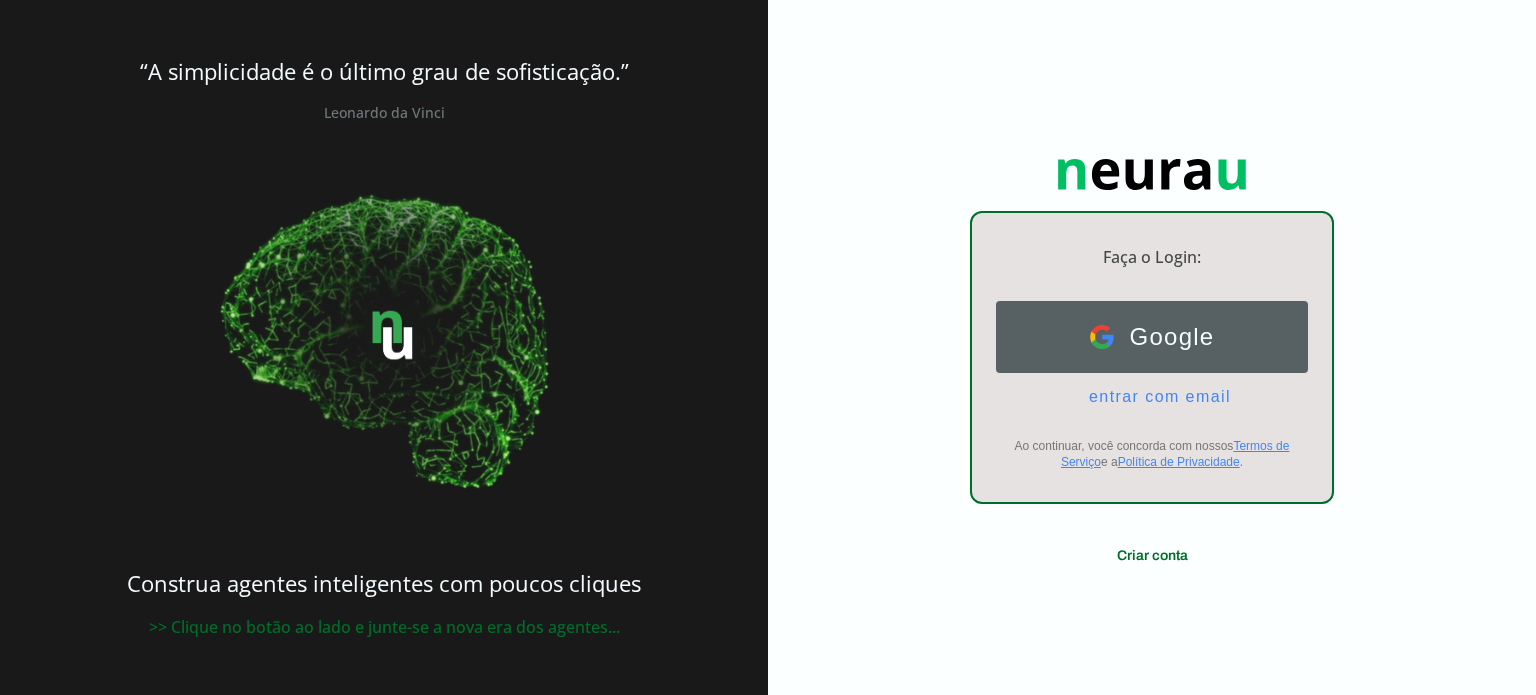 click at bounding box center (1102, 337) 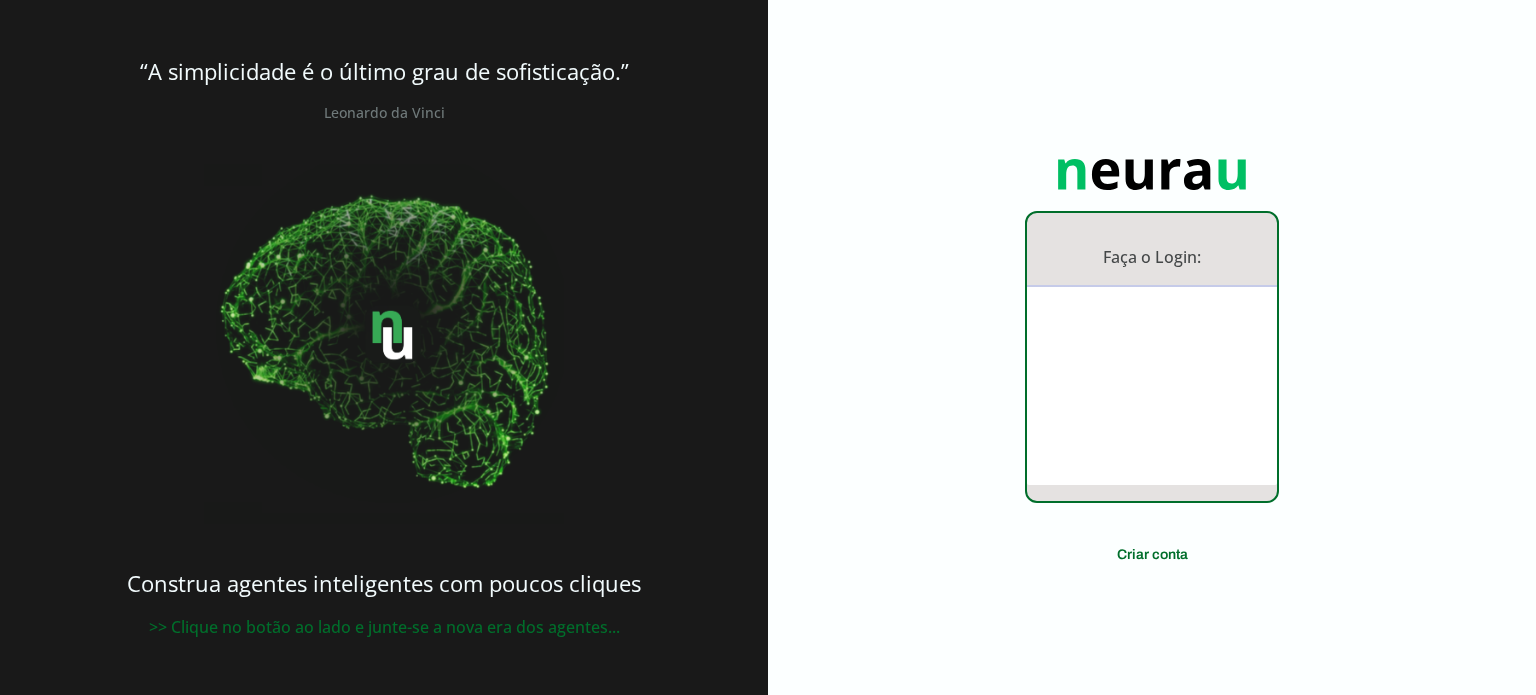 scroll, scrollTop: 0, scrollLeft: 0, axis: both 